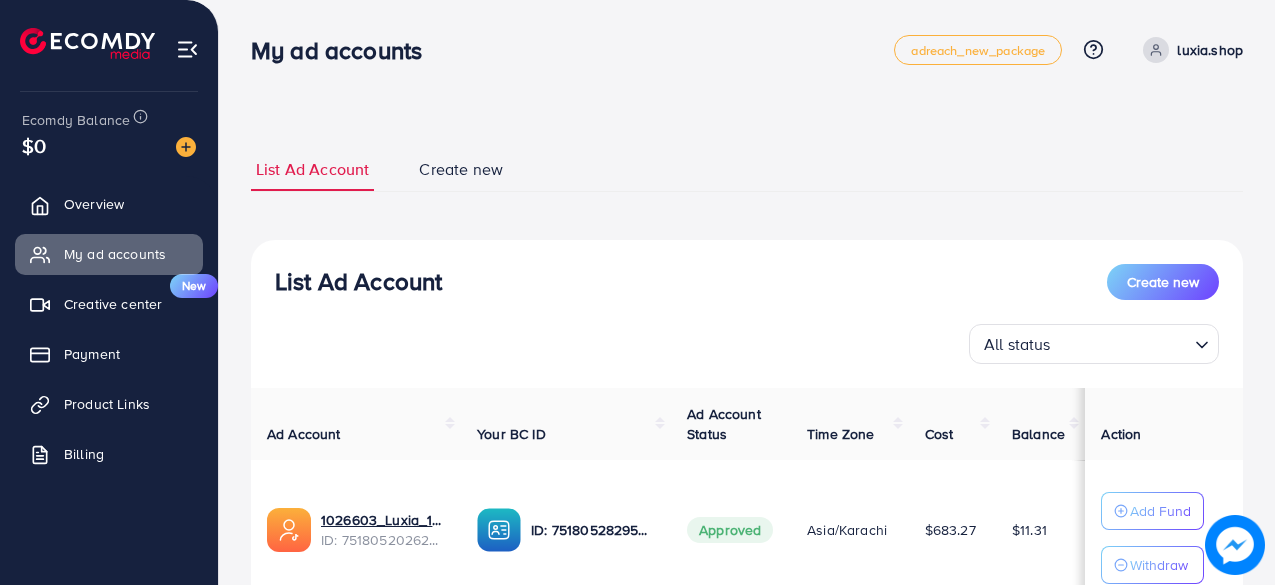 scroll, scrollTop: 69, scrollLeft: 0, axis: vertical 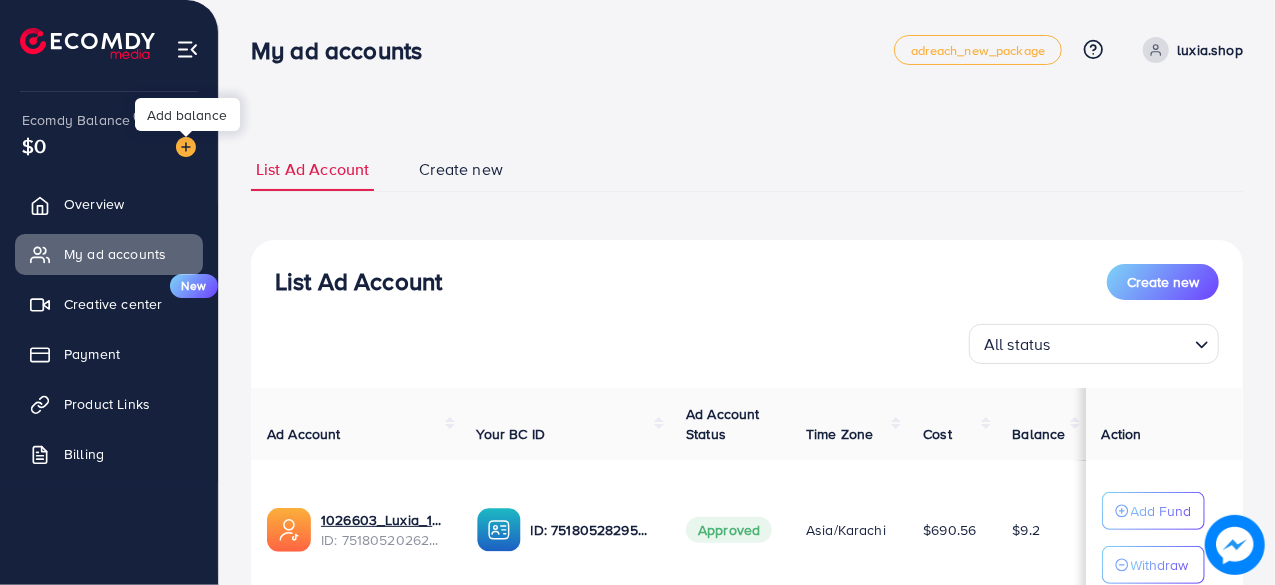 click at bounding box center (186, 147) 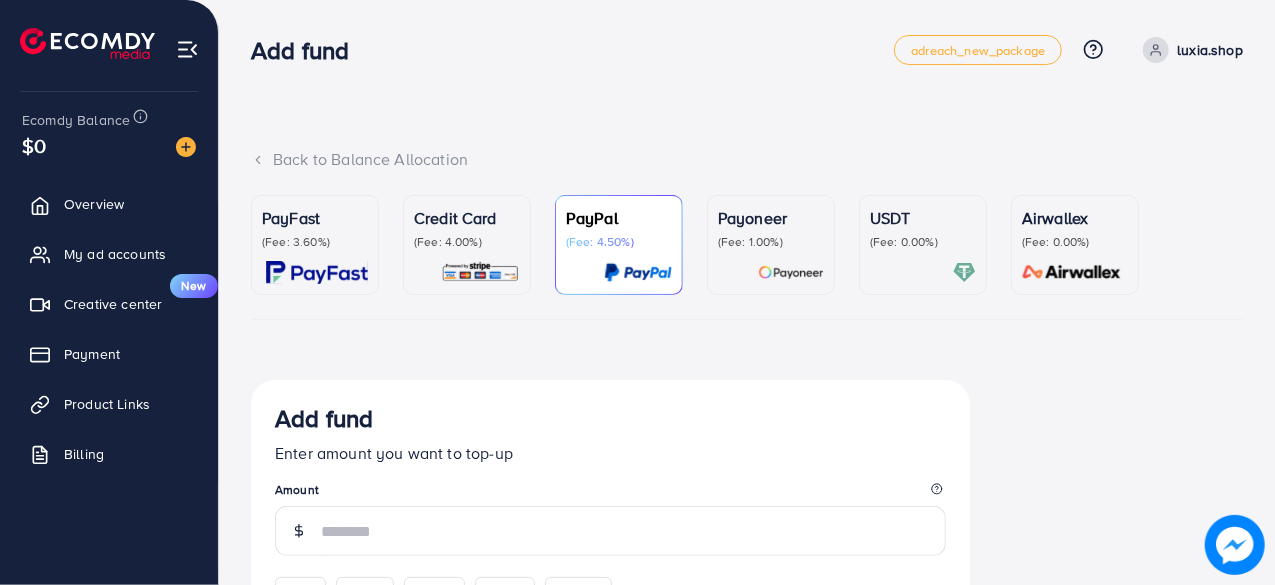 click on "PayFast   (Fee: 3.60%)" at bounding box center (315, 245) 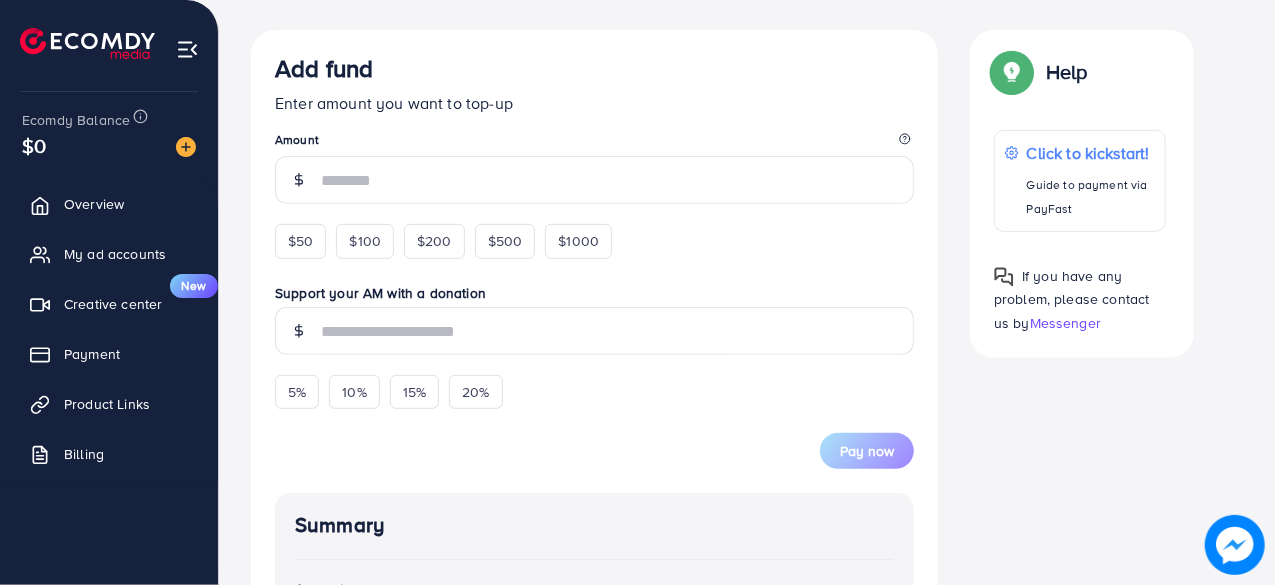 scroll, scrollTop: 352, scrollLeft: 0, axis: vertical 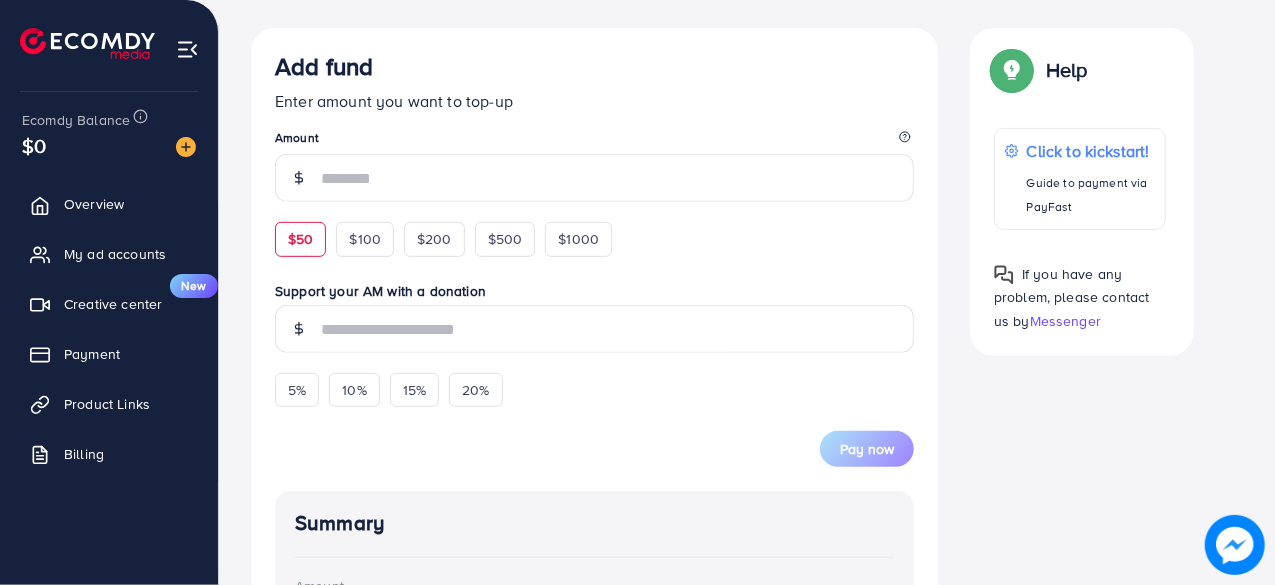 click on "$50" at bounding box center [300, 239] 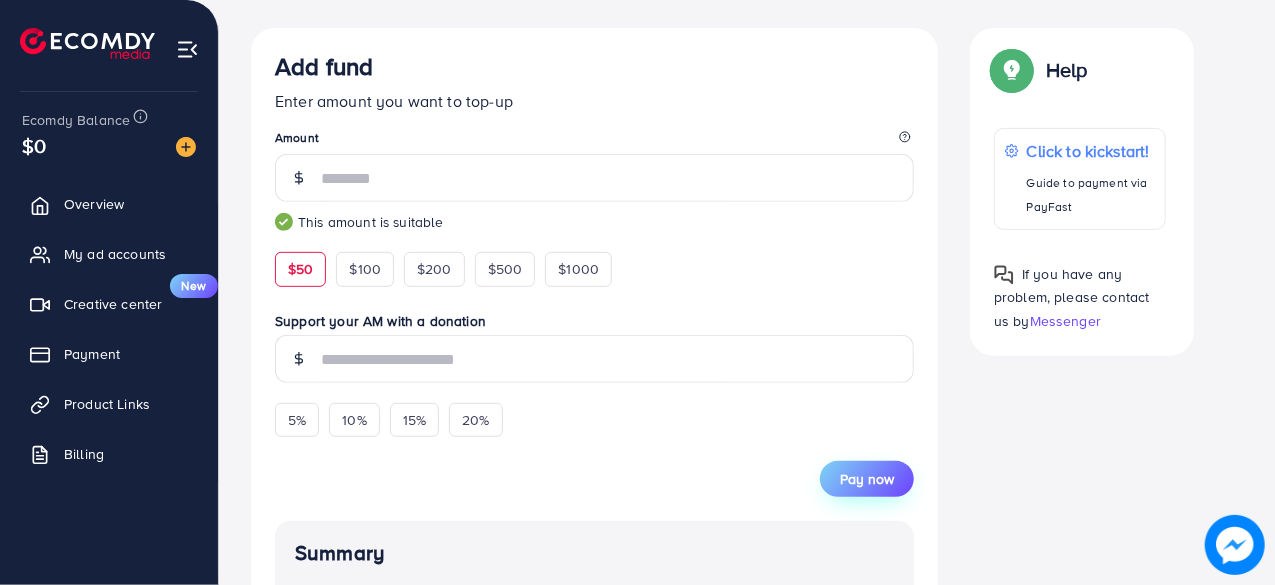 click on "Pay now" at bounding box center (867, 479) 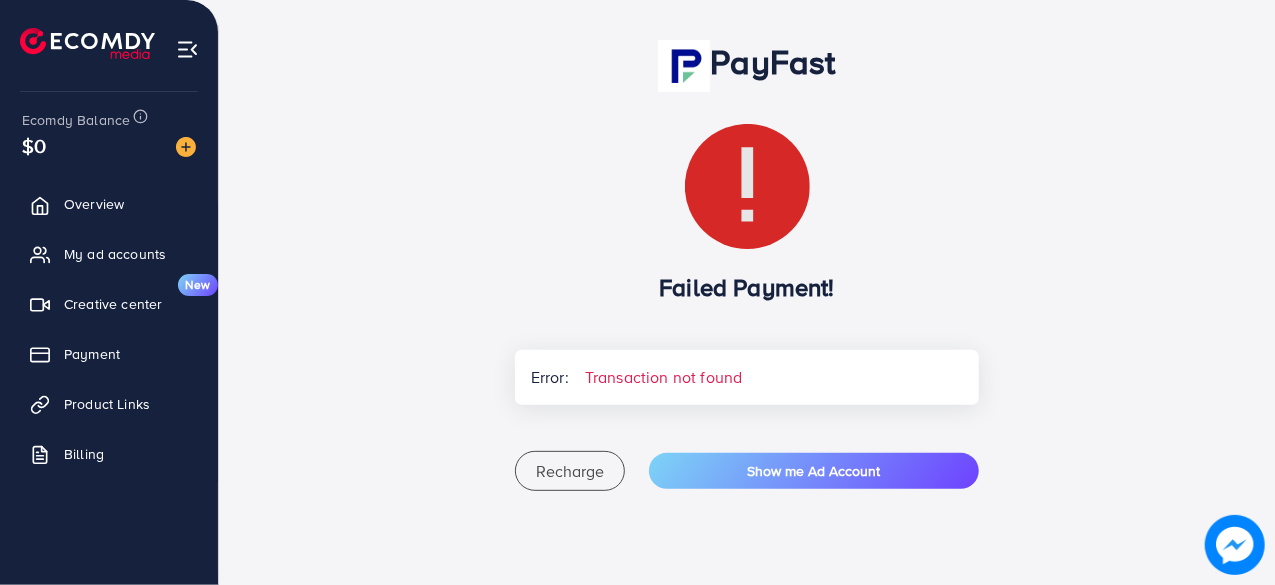 scroll, scrollTop: 181, scrollLeft: 0, axis: vertical 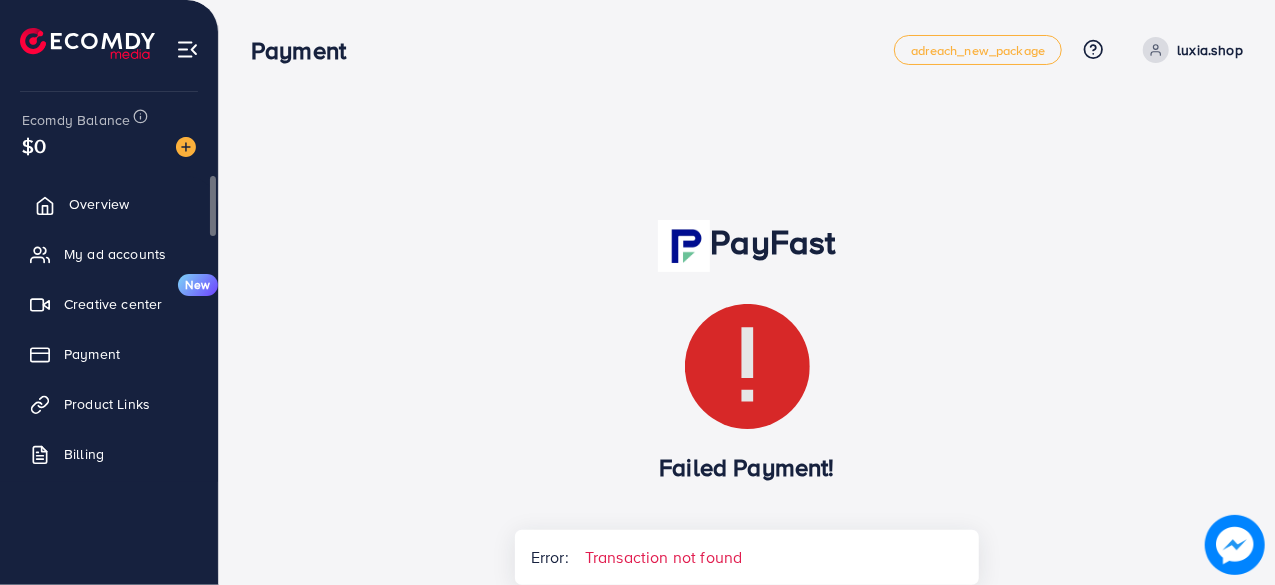 click on "Overview" at bounding box center (99, 204) 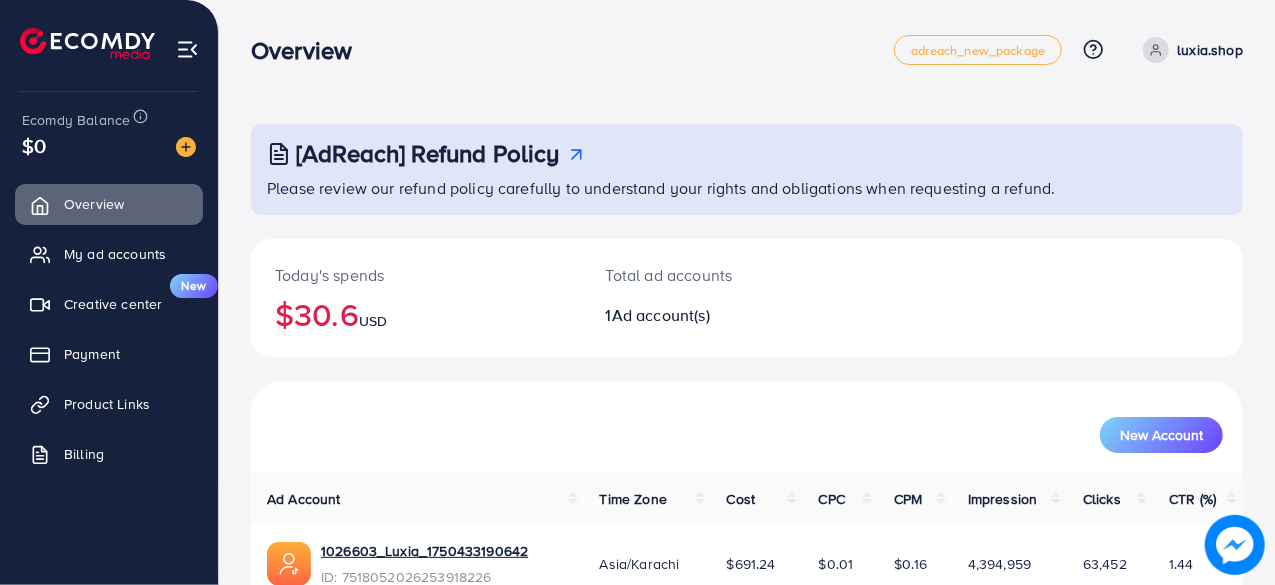 scroll, scrollTop: 102, scrollLeft: 0, axis: vertical 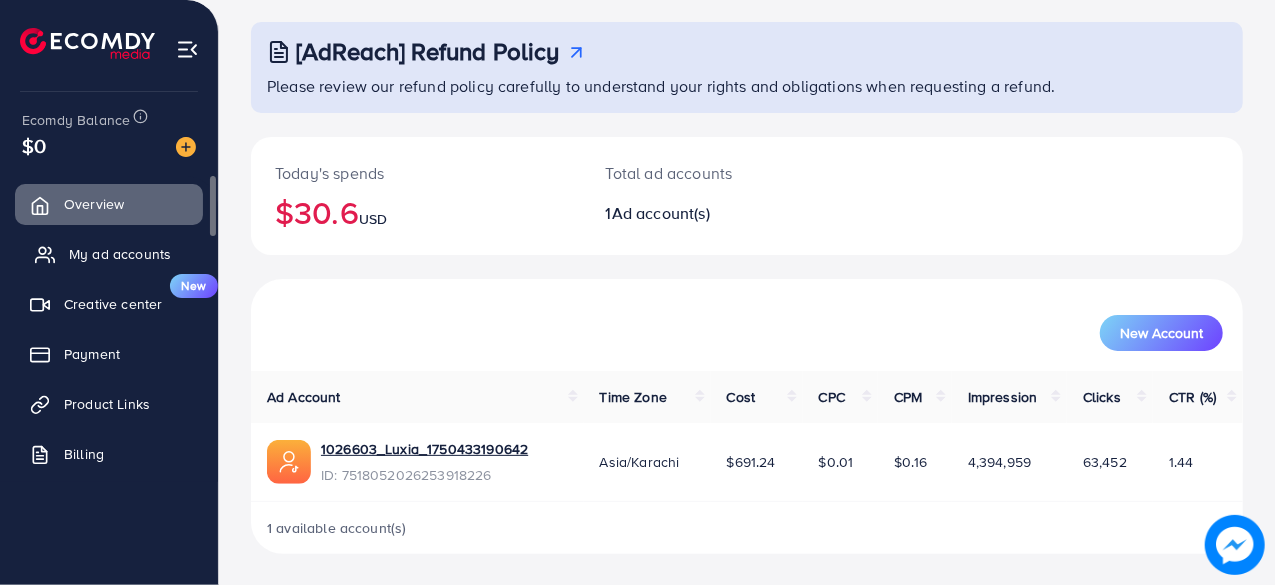 click on "My ad accounts" at bounding box center (120, 254) 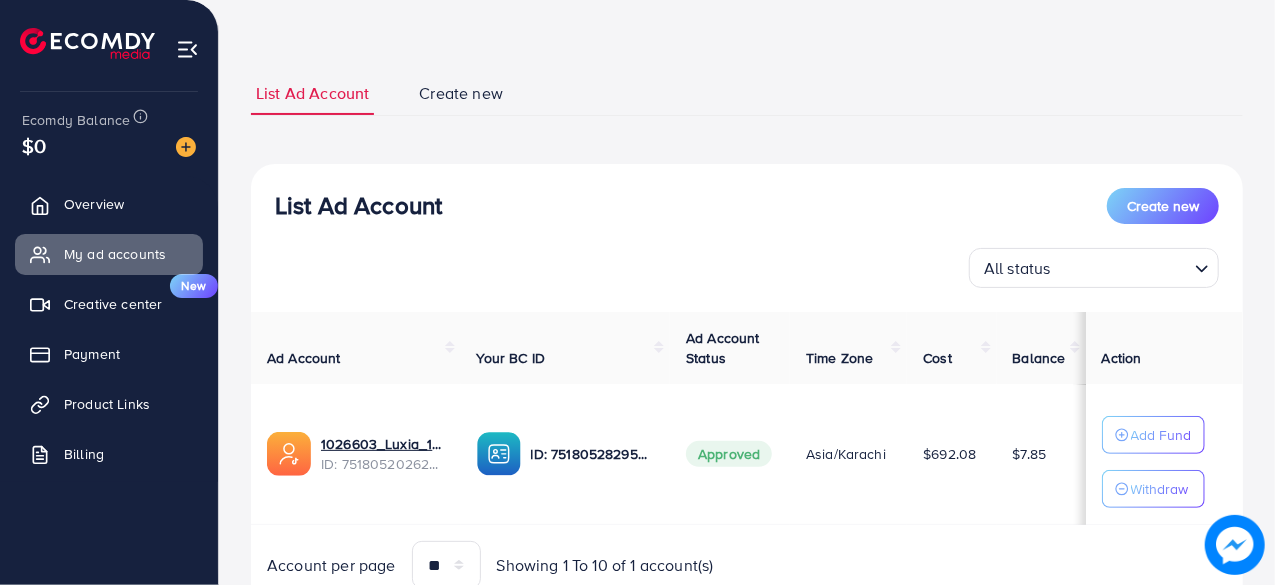 scroll, scrollTop: 73, scrollLeft: 0, axis: vertical 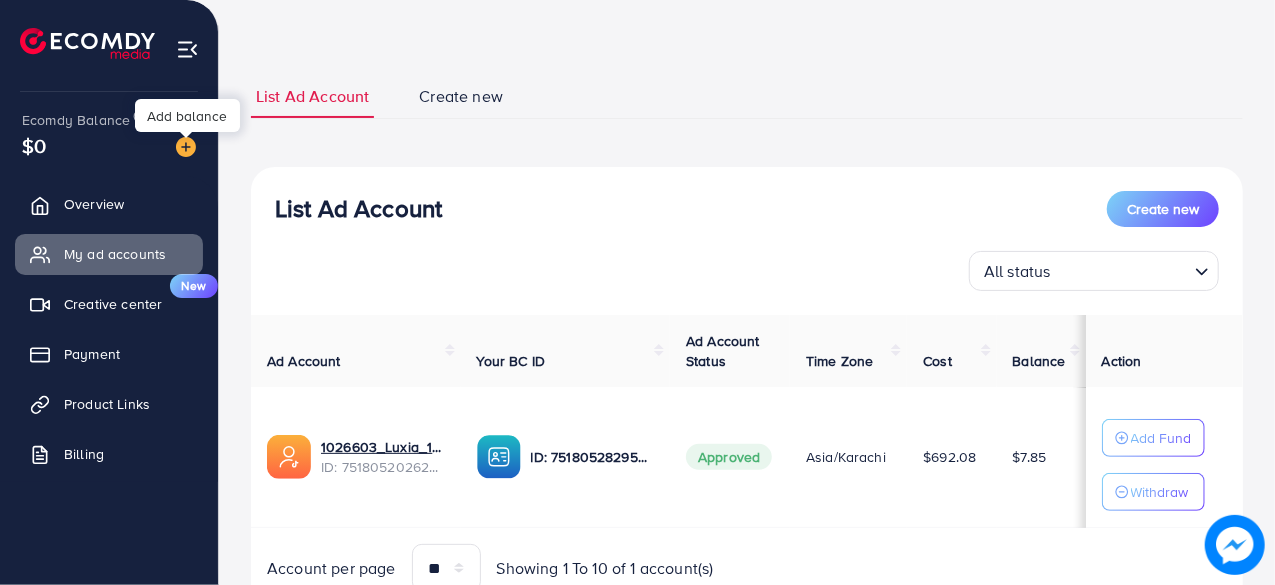 click at bounding box center [186, 147] 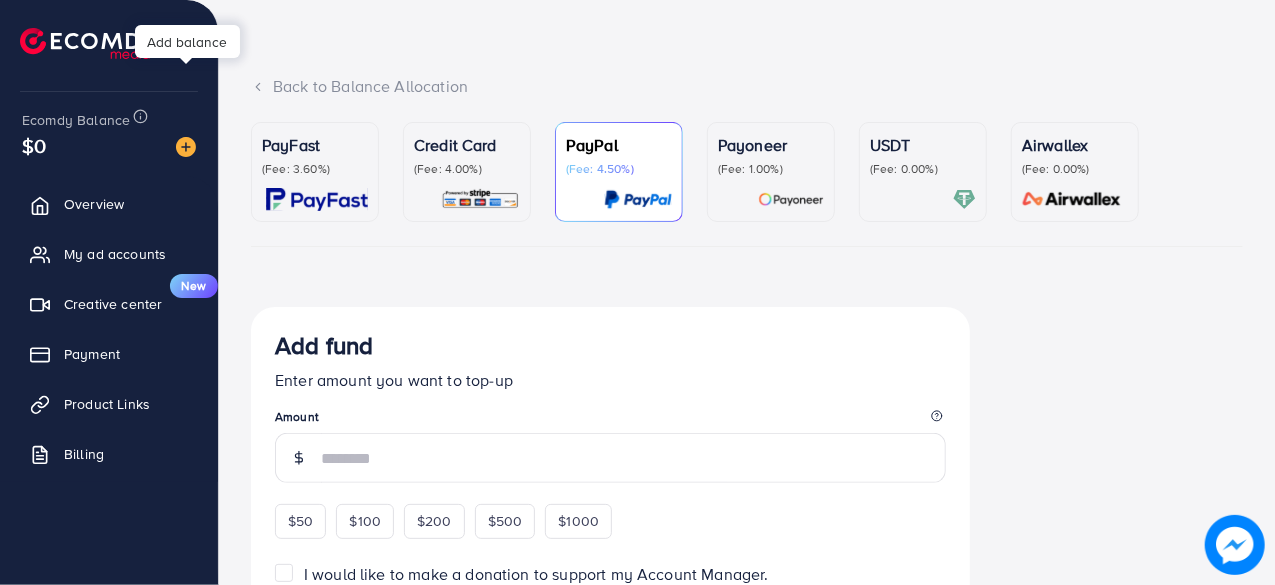 scroll, scrollTop: 0, scrollLeft: 0, axis: both 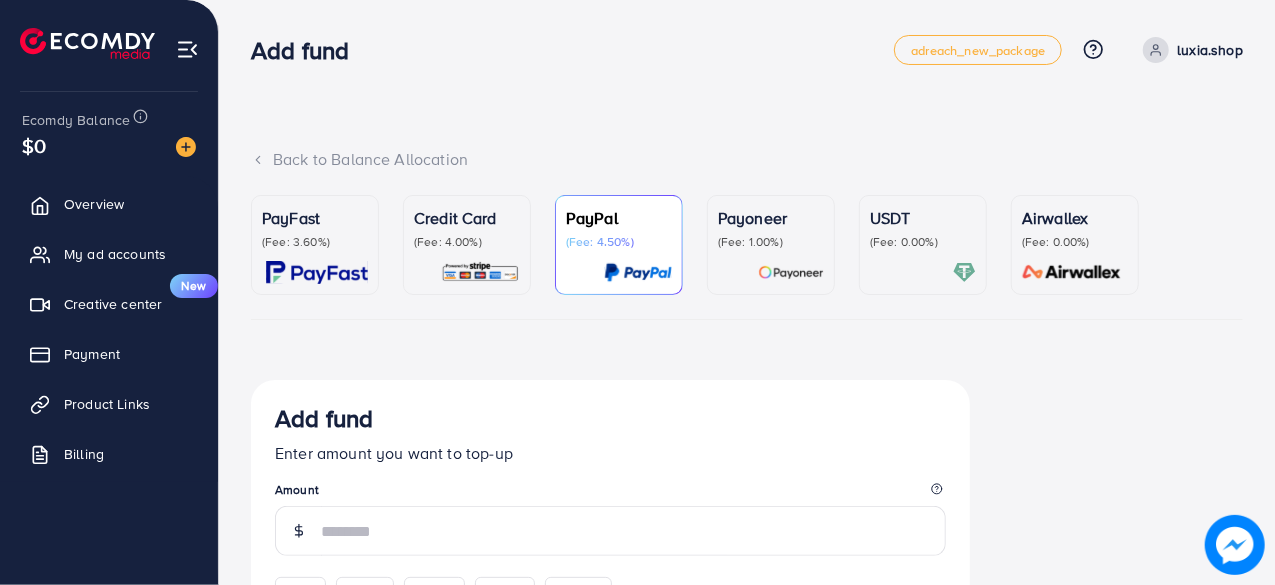 click at bounding box center [317, 272] 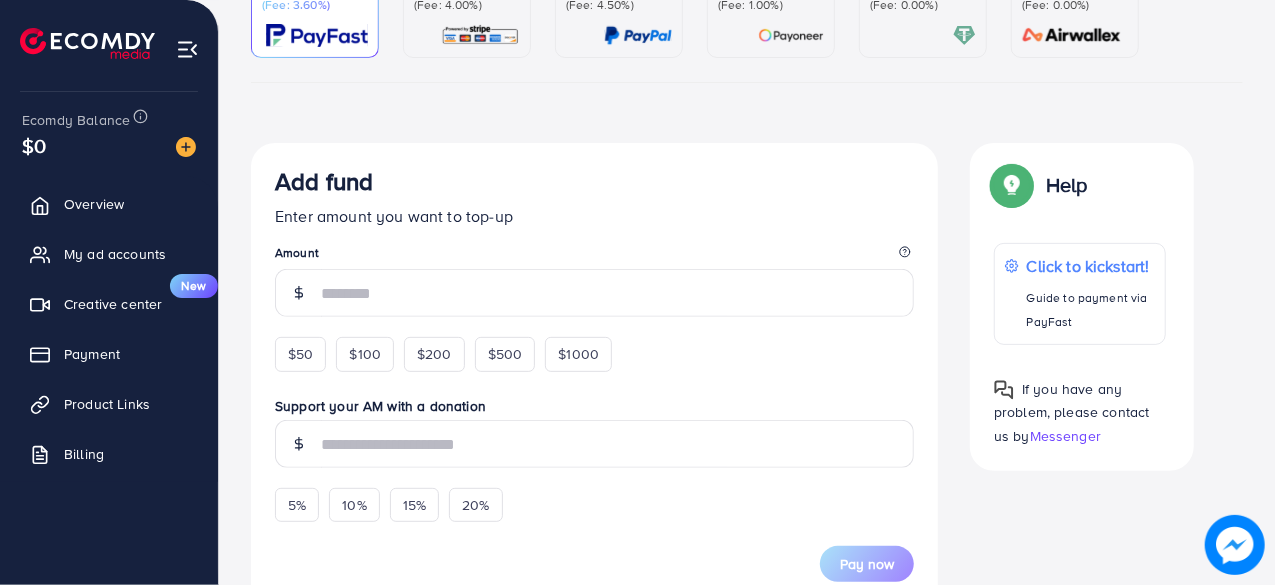 scroll, scrollTop: 238, scrollLeft: 0, axis: vertical 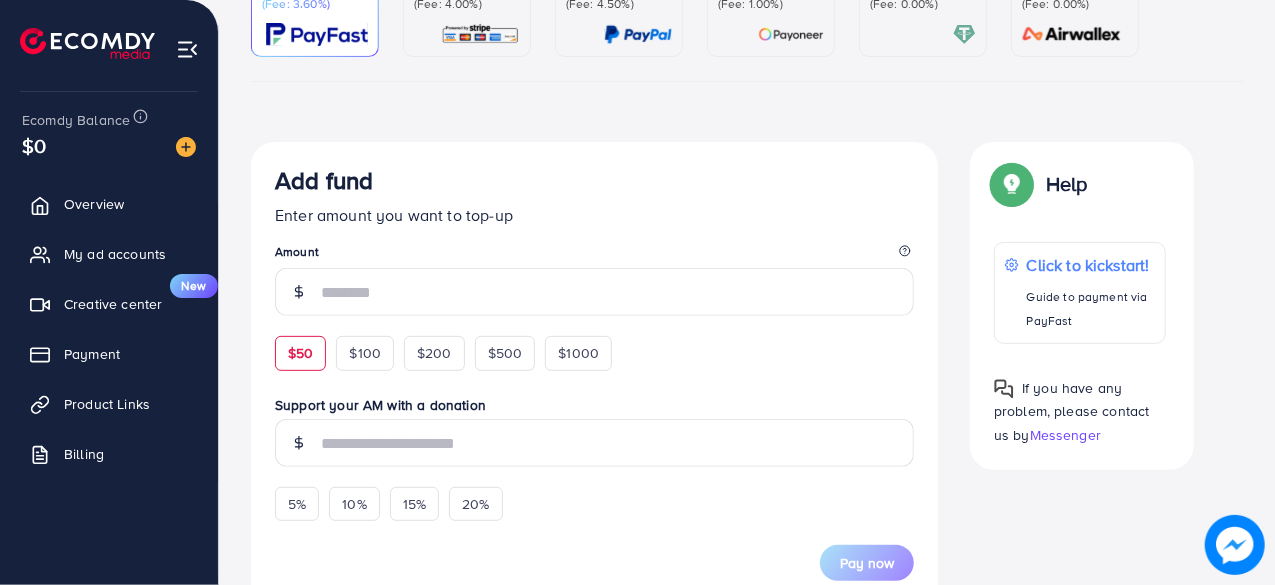 click on "$50" at bounding box center [300, 353] 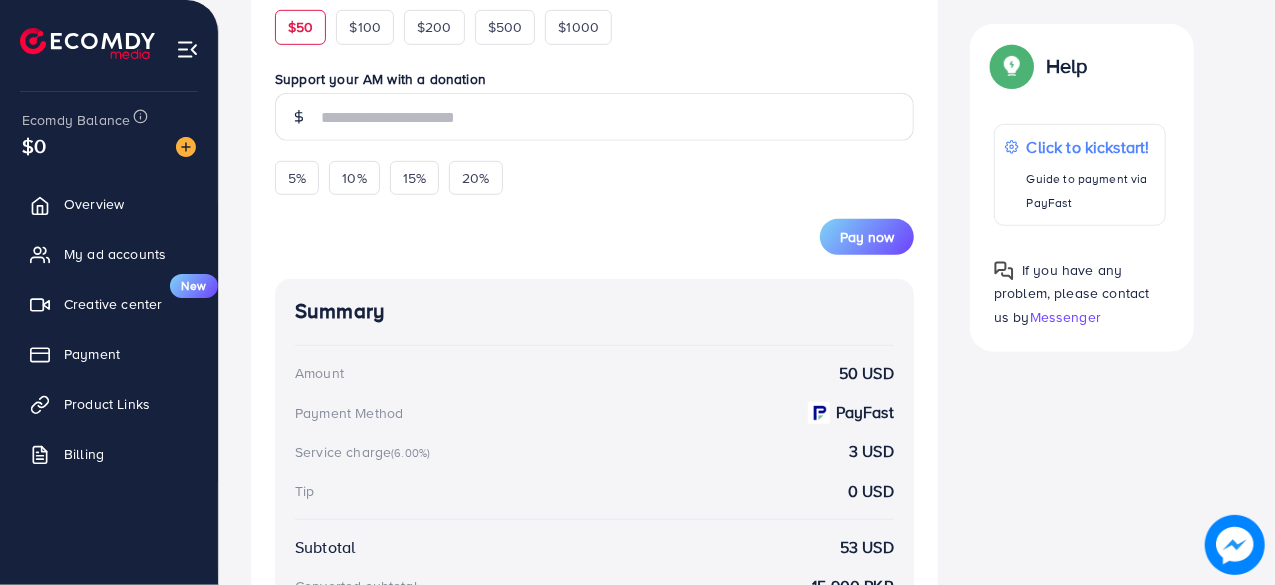 scroll, scrollTop: 616, scrollLeft: 0, axis: vertical 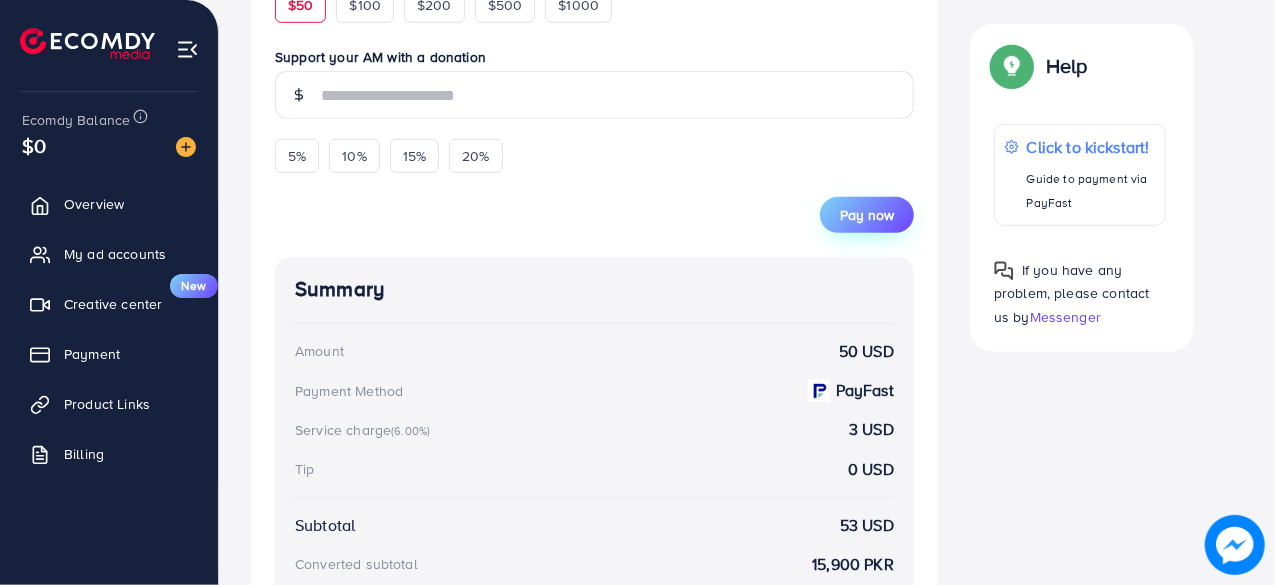 click on "Pay now" at bounding box center (867, 215) 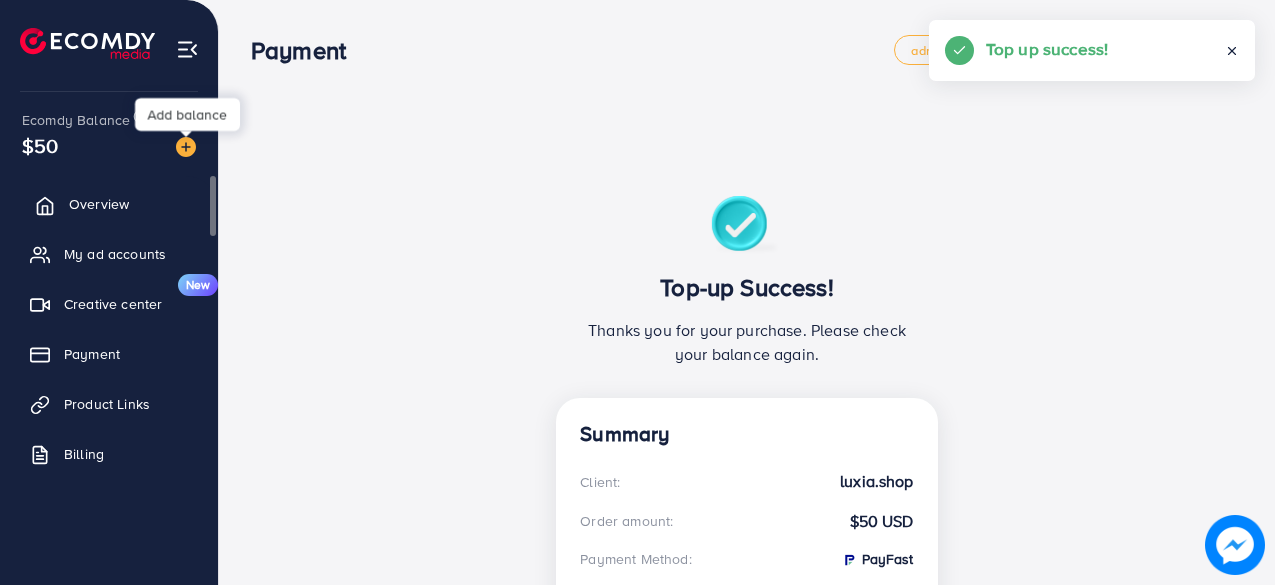 scroll, scrollTop: 0, scrollLeft: 0, axis: both 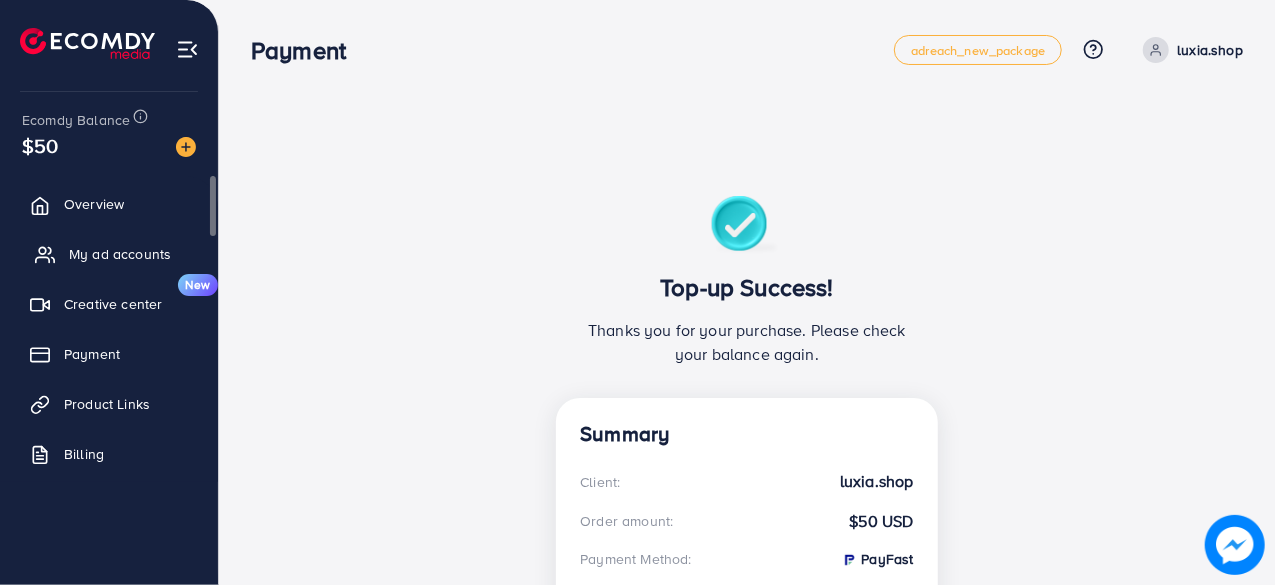click on "My ad accounts" at bounding box center (109, 254) 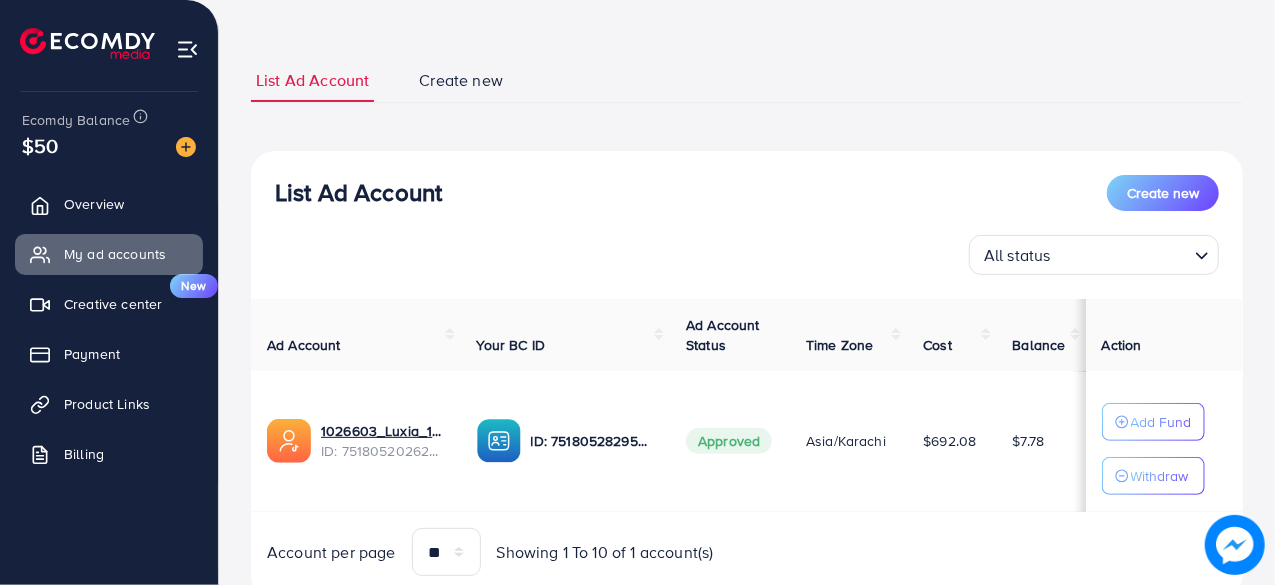 scroll, scrollTop: 0, scrollLeft: 0, axis: both 